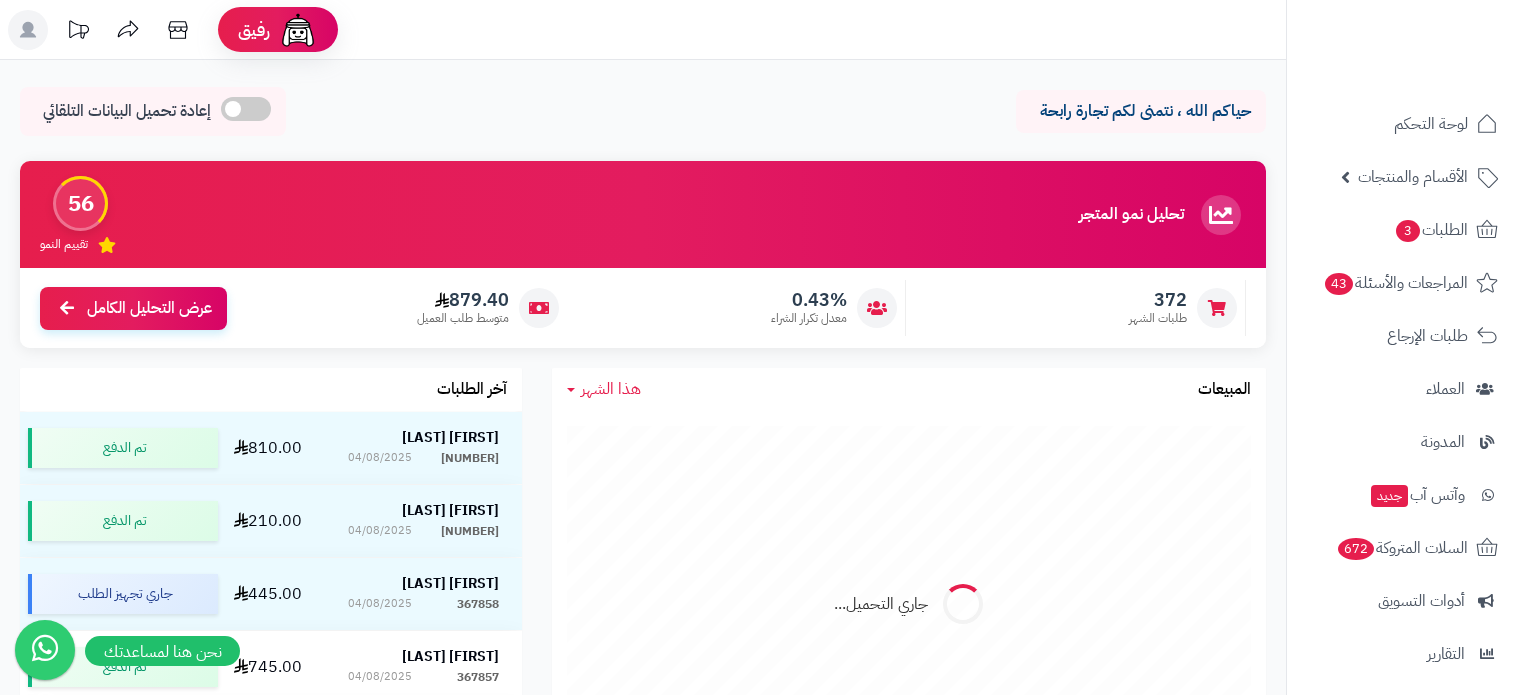 scroll, scrollTop: 0, scrollLeft: 0, axis: both 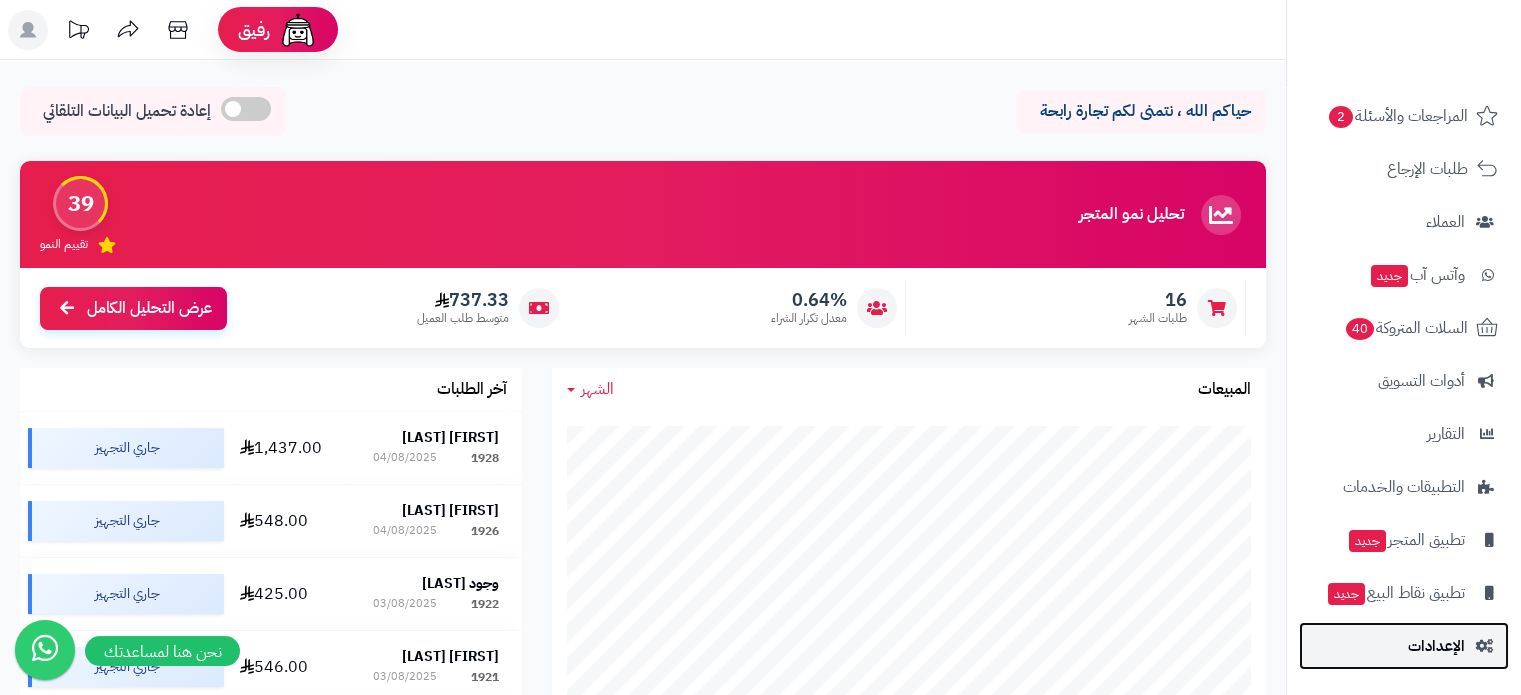 click on "الإعدادات" at bounding box center (1404, 646) 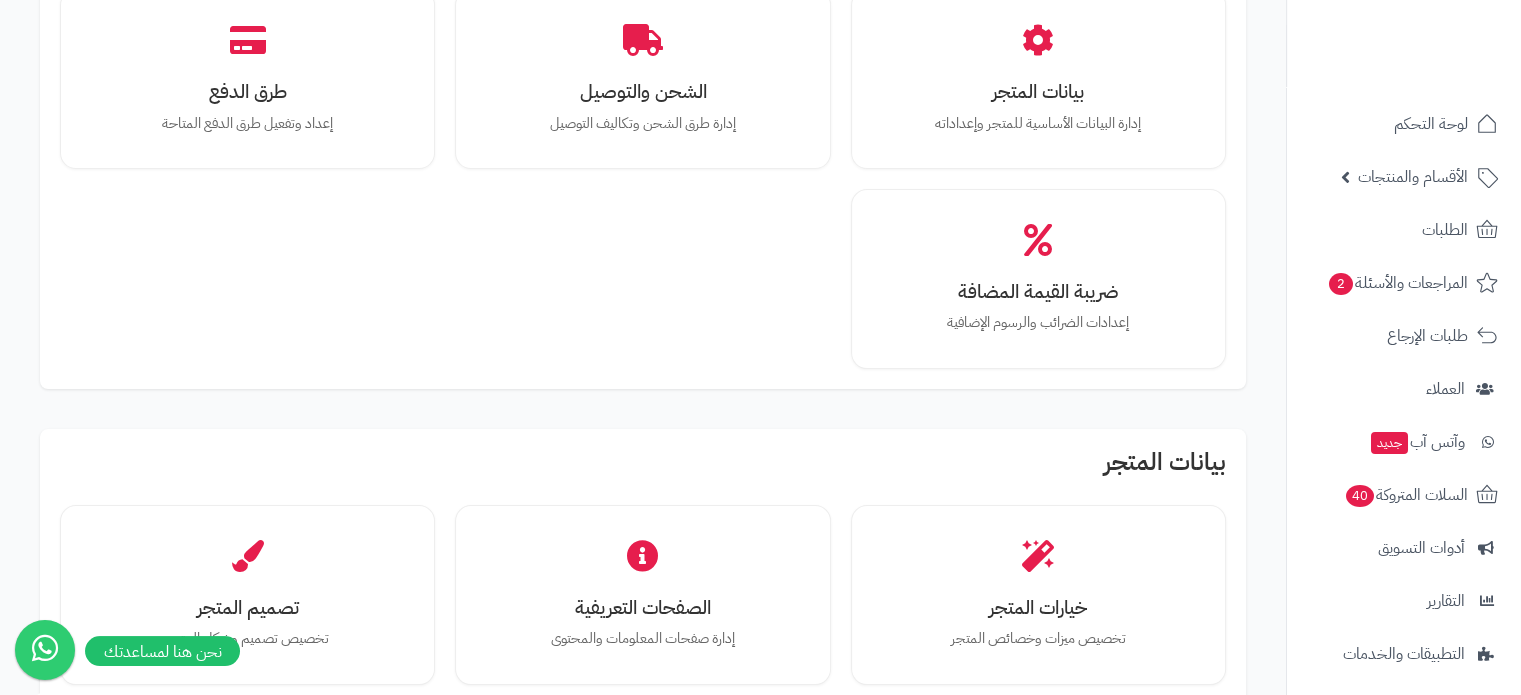 scroll, scrollTop: 196, scrollLeft: 0, axis: vertical 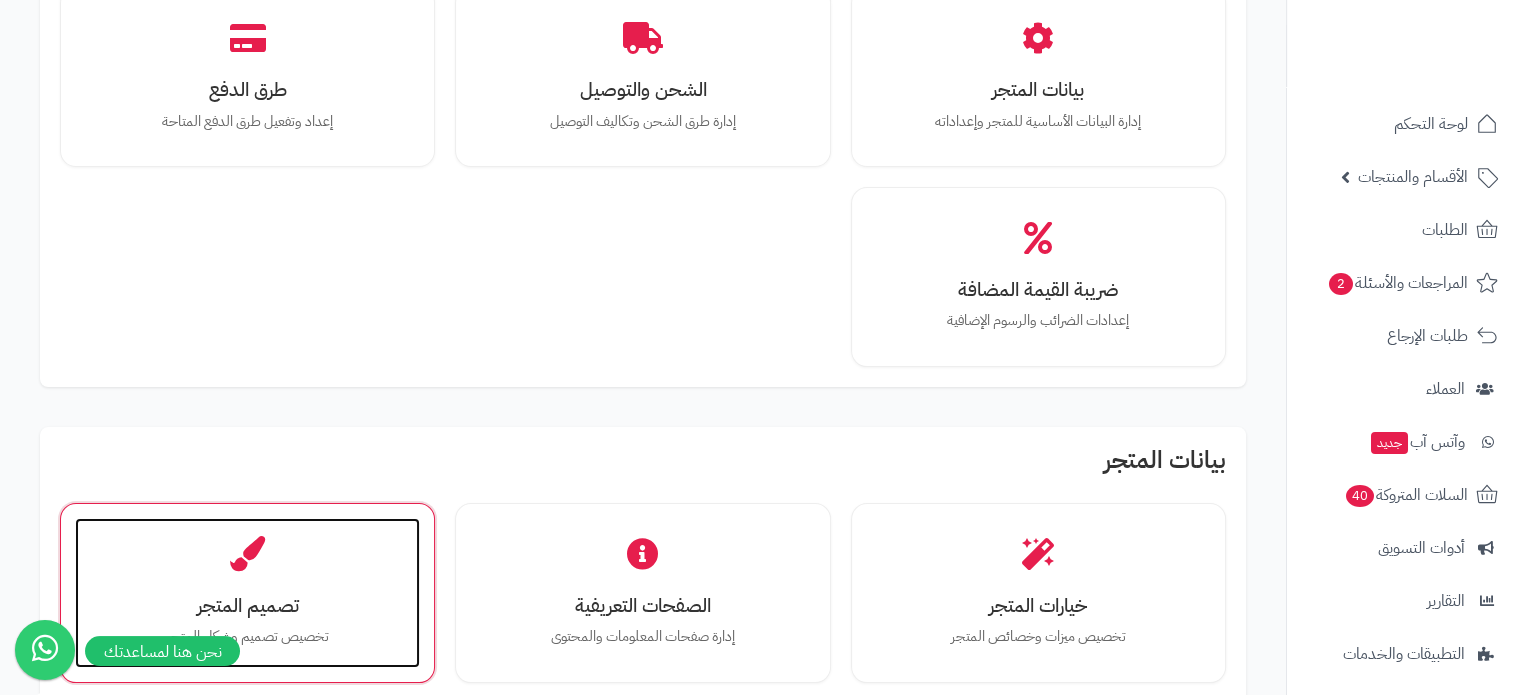 click on "تصميم المتجر تخصيص تصميم وشكل المتجر" at bounding box center [247, 593] 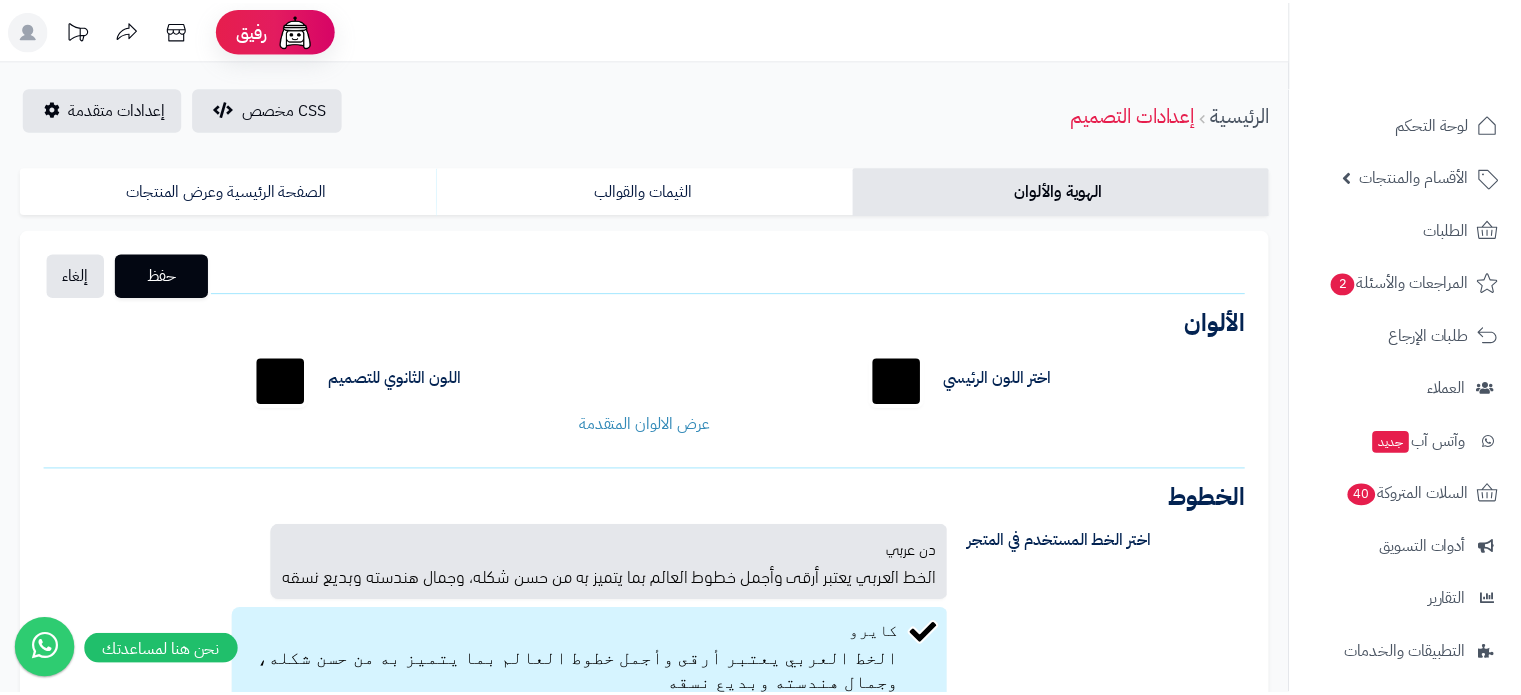 scroll, scrollTop: 0, scrollLeft: 0, axis: both 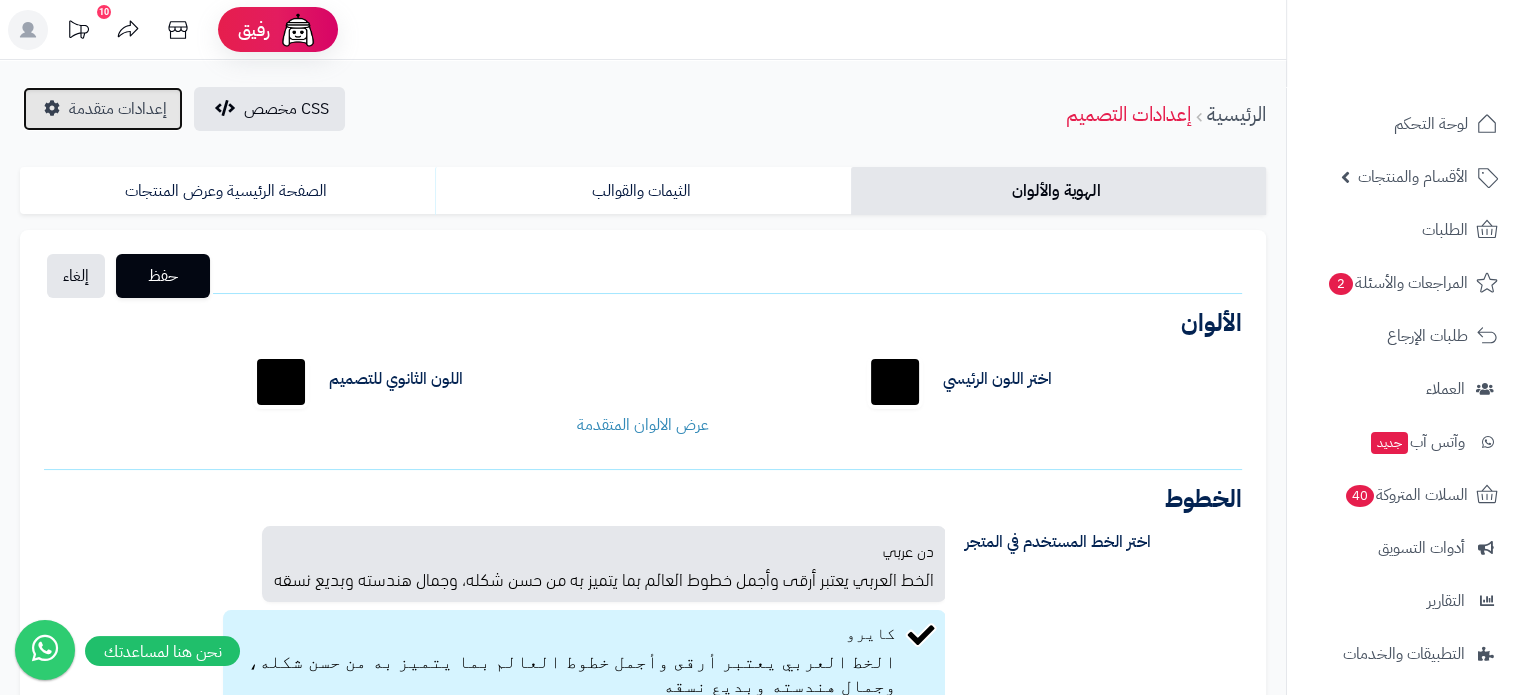 click on "إعدادات متقدمة" at bounding box center (118, 109) 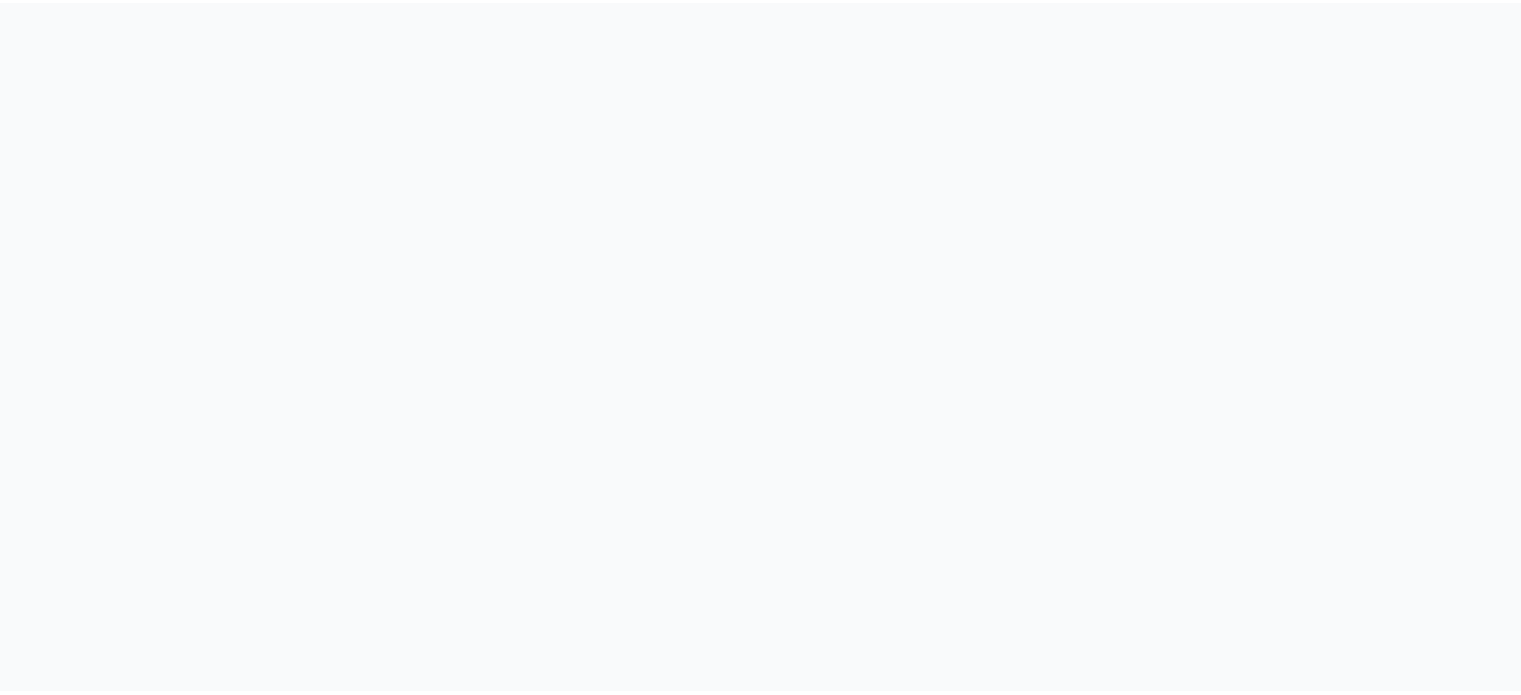 scroll, scrollTop: 0, scrollLeft: 0, axis: both 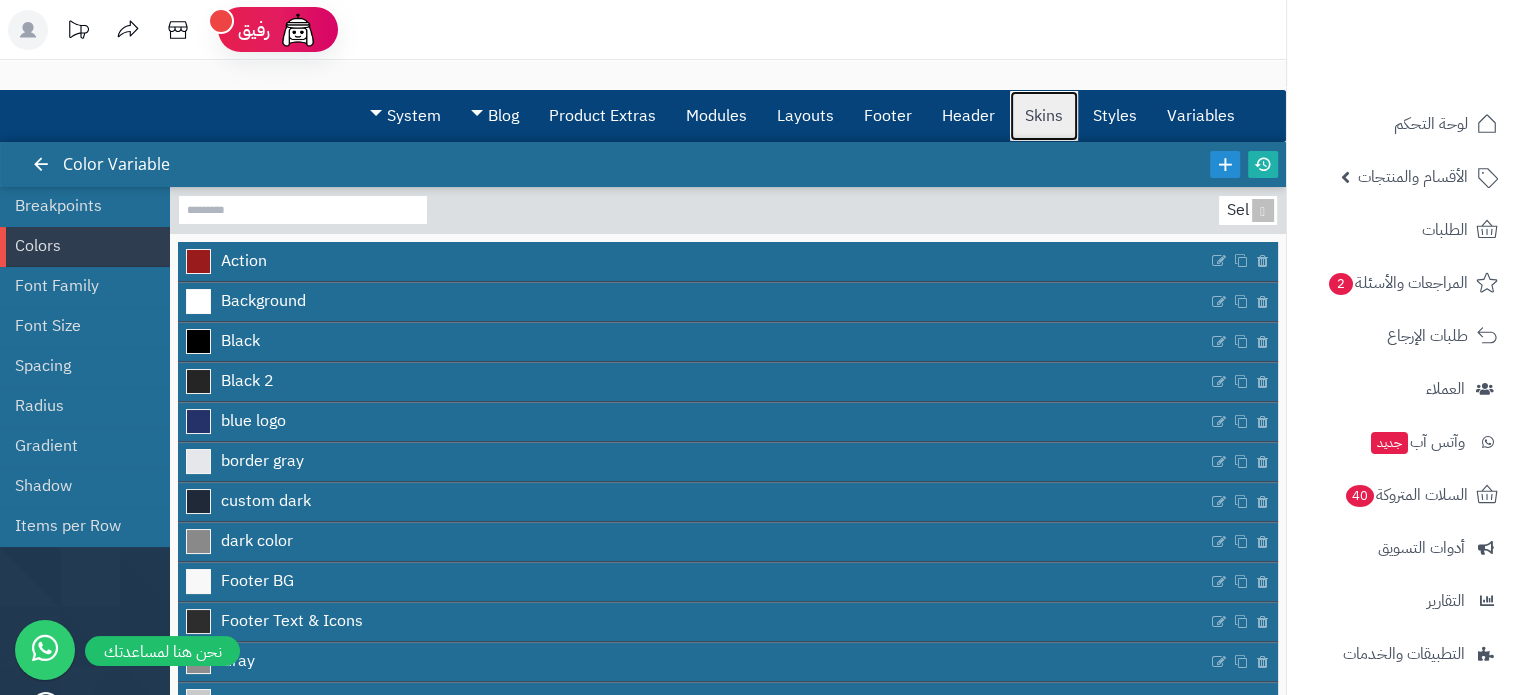 click on "Skins" at bounding box center (1044, 116) 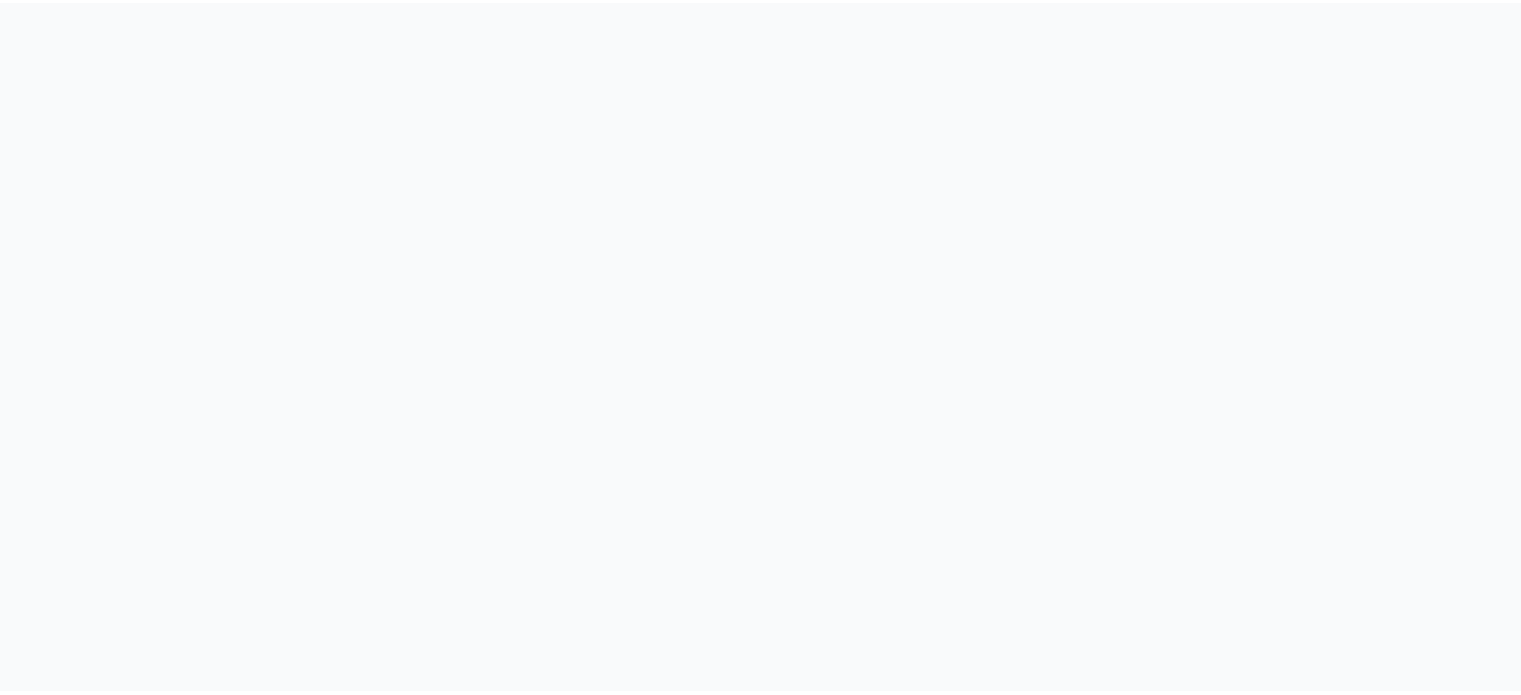 scroll, scrollTop: 0, scrollLeft: 0, axis: both 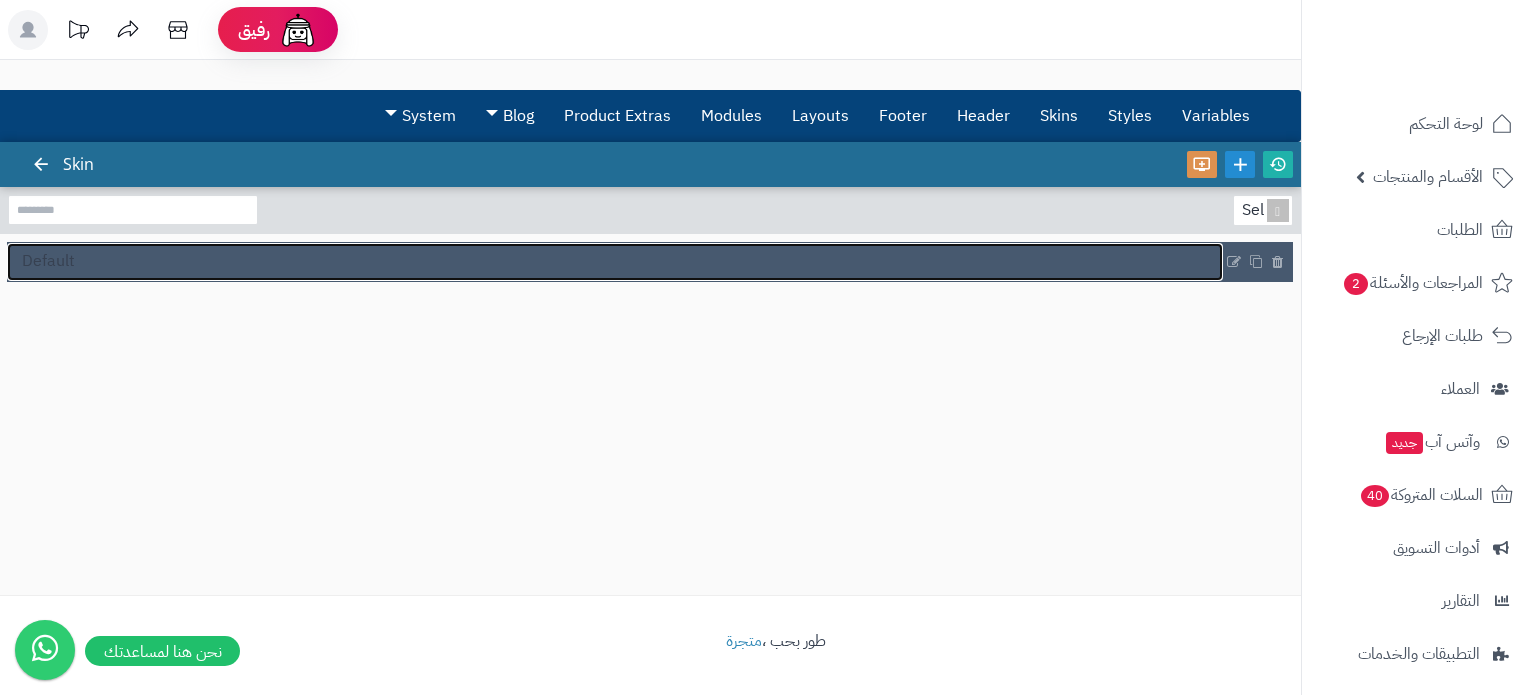 click on "Default" at bounding box center (615, 262) 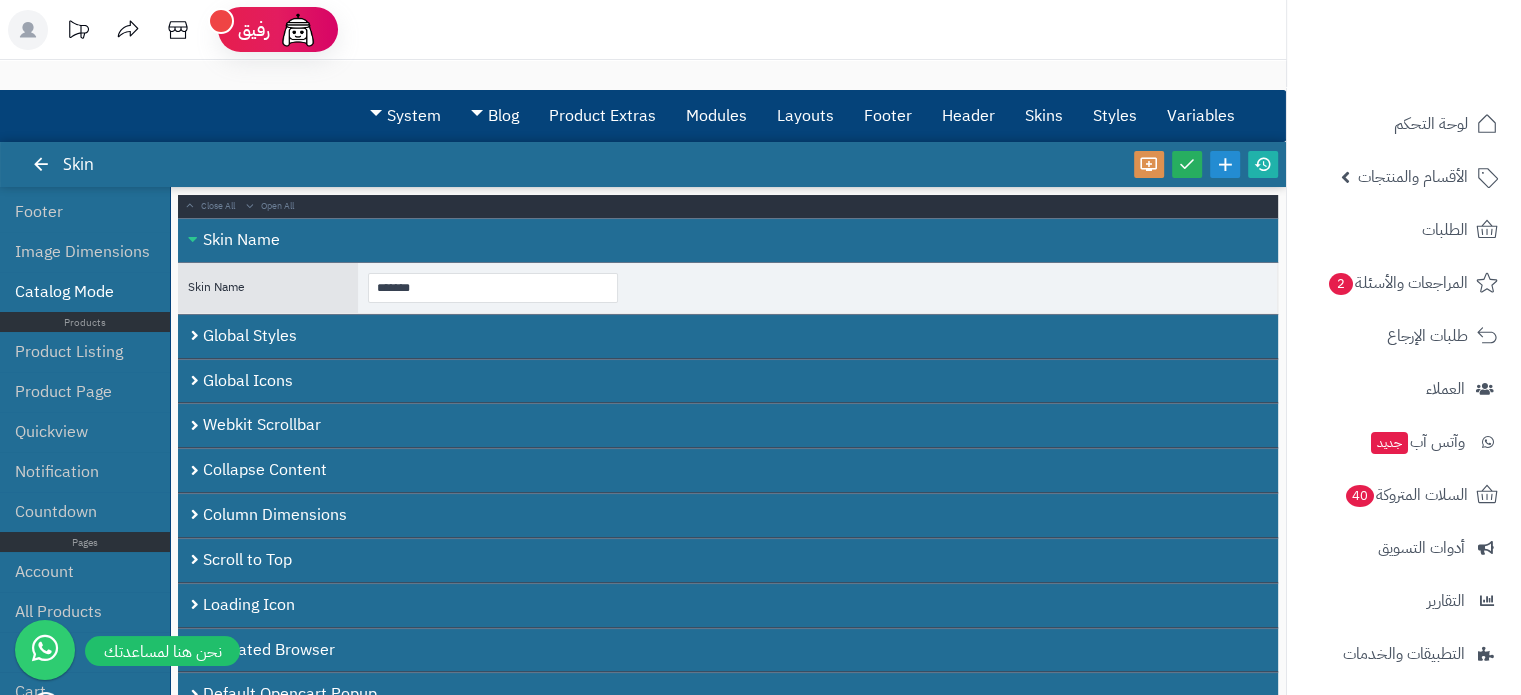 scroll, scrollTop: 96, scrollLeft: 0, axis: vertical 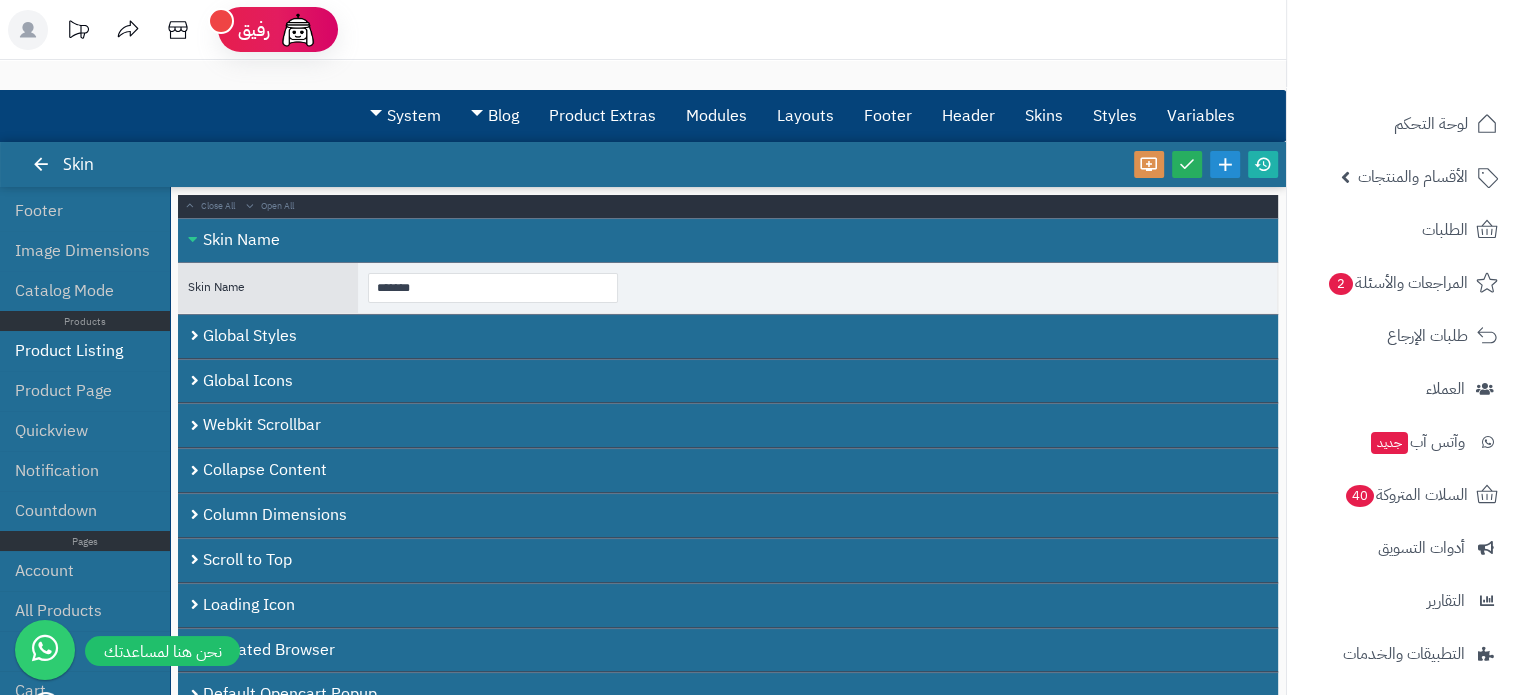 click on "Product Listing" at bounding box center [85, 351] 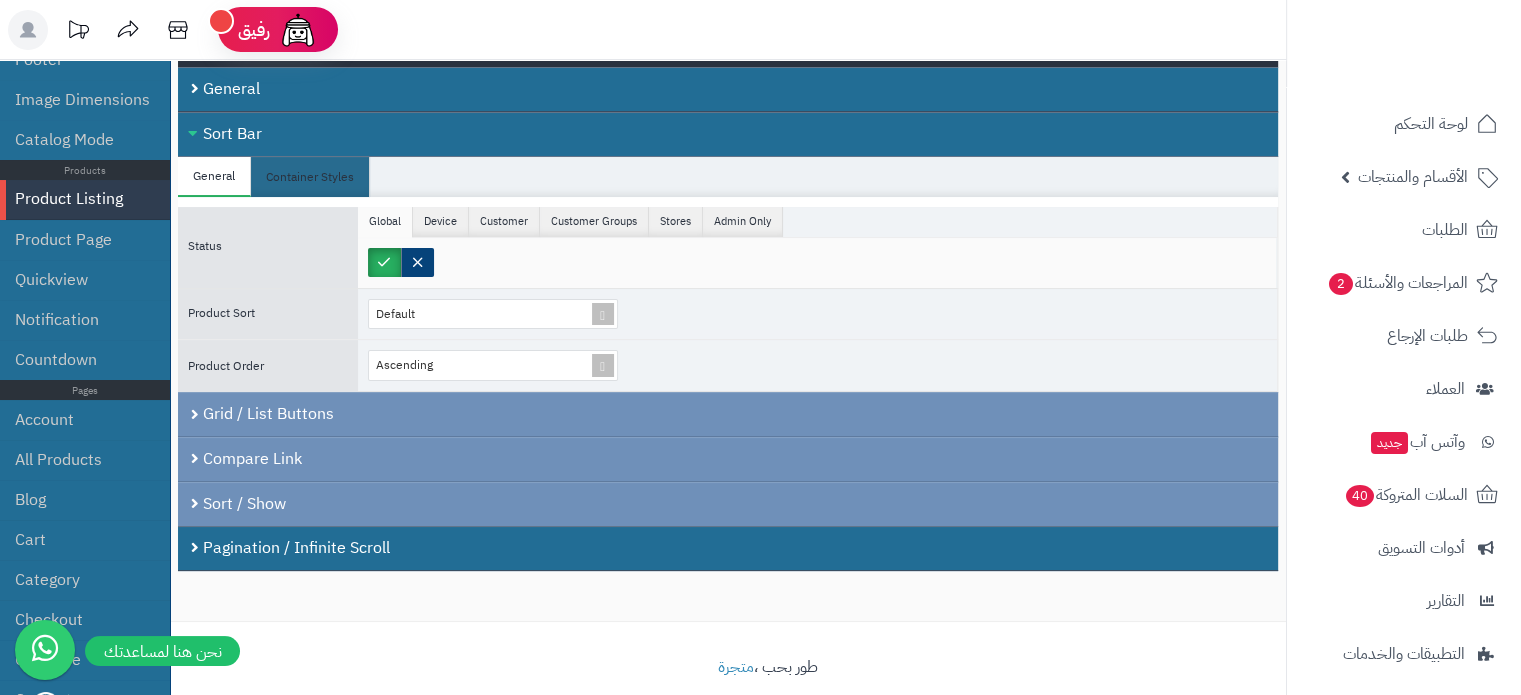 scroll, scrollTop: 176, scrollLeft: 0, axis: vertical 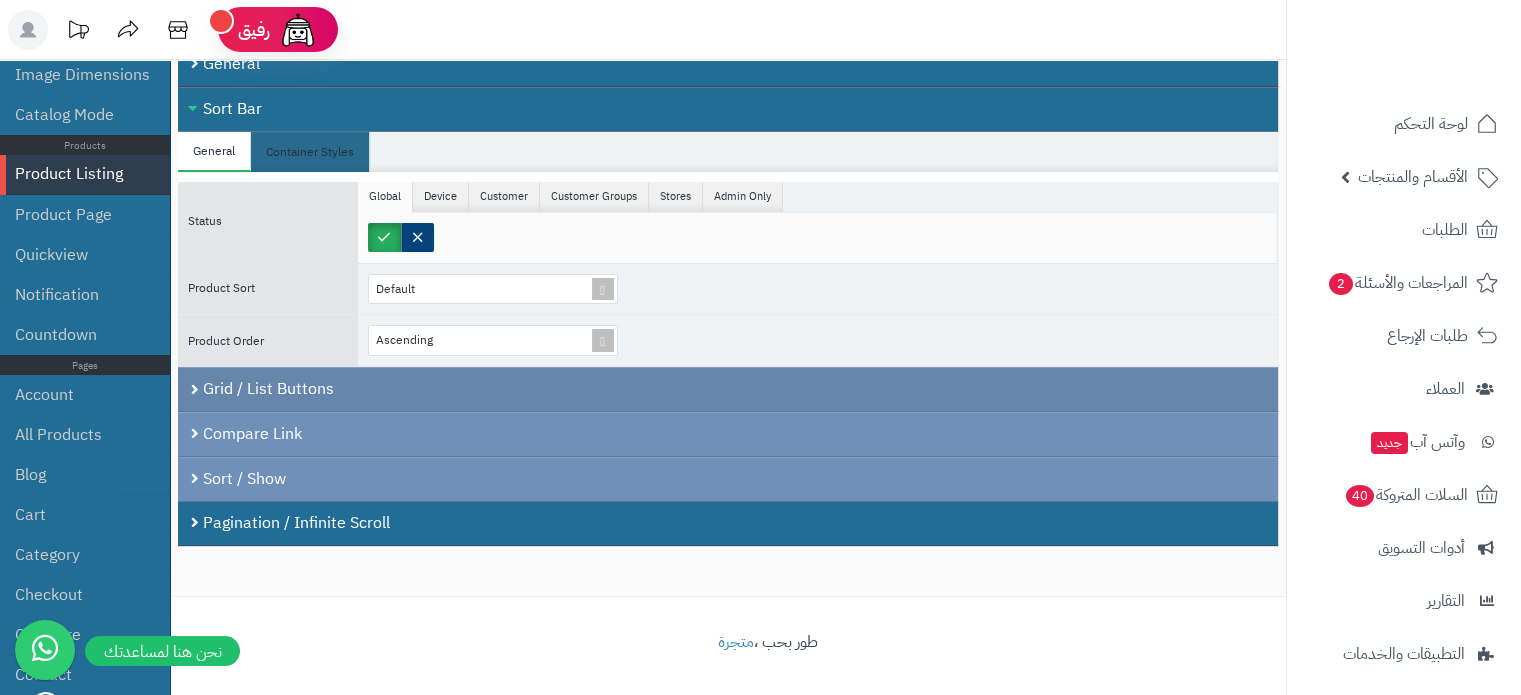 click on "Grid / List Buttons" at bounding box center [728, 389] 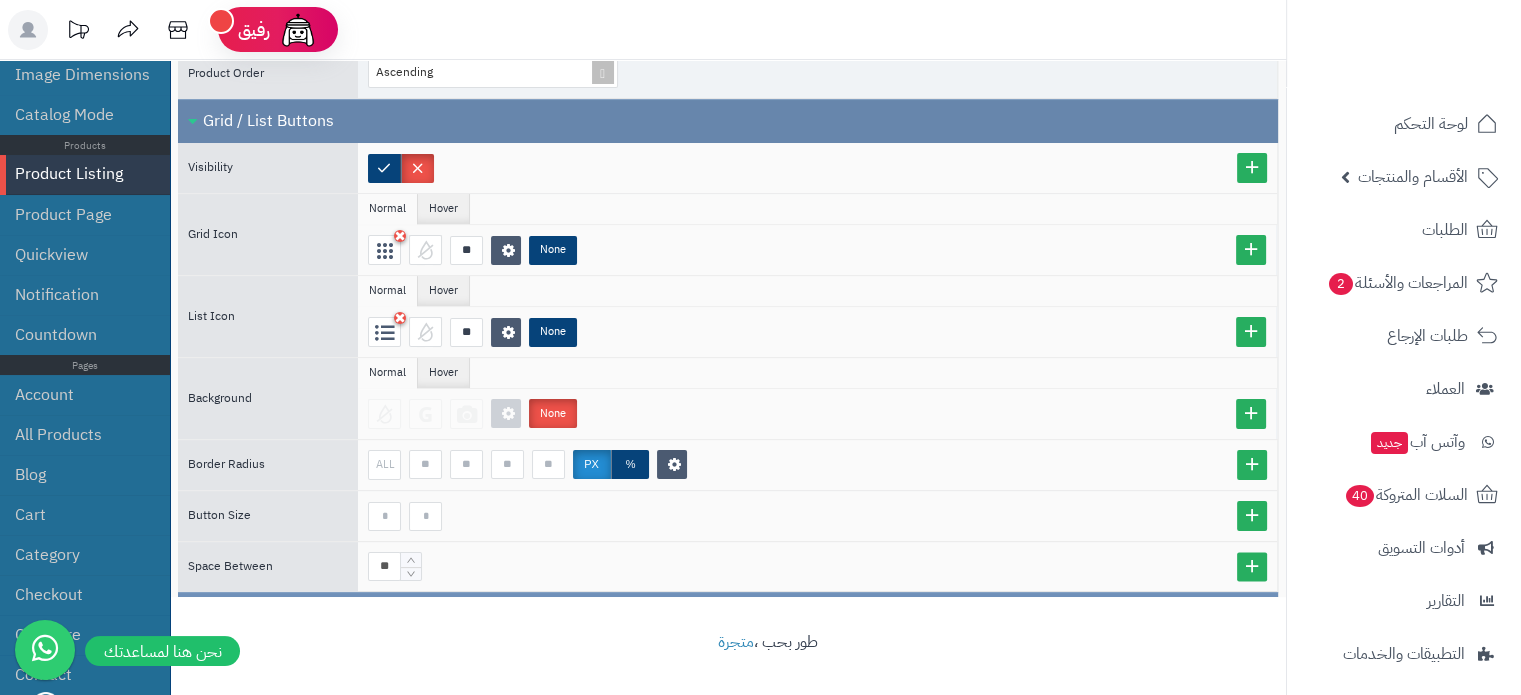 scroll, scrollTop: 398, scrollLeft: 0, axis: vertical 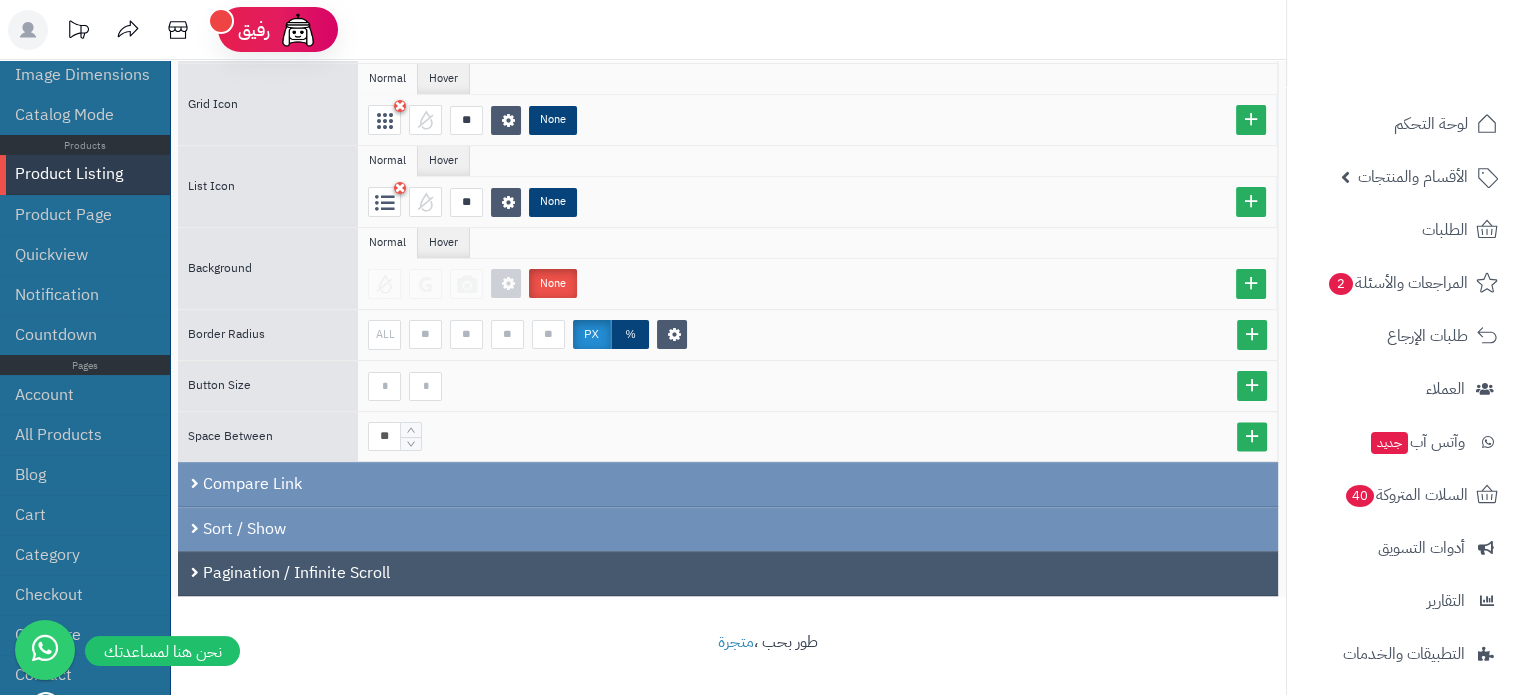 click on "Pagination / Infinite Scroll" at bounding box center (728, 573) 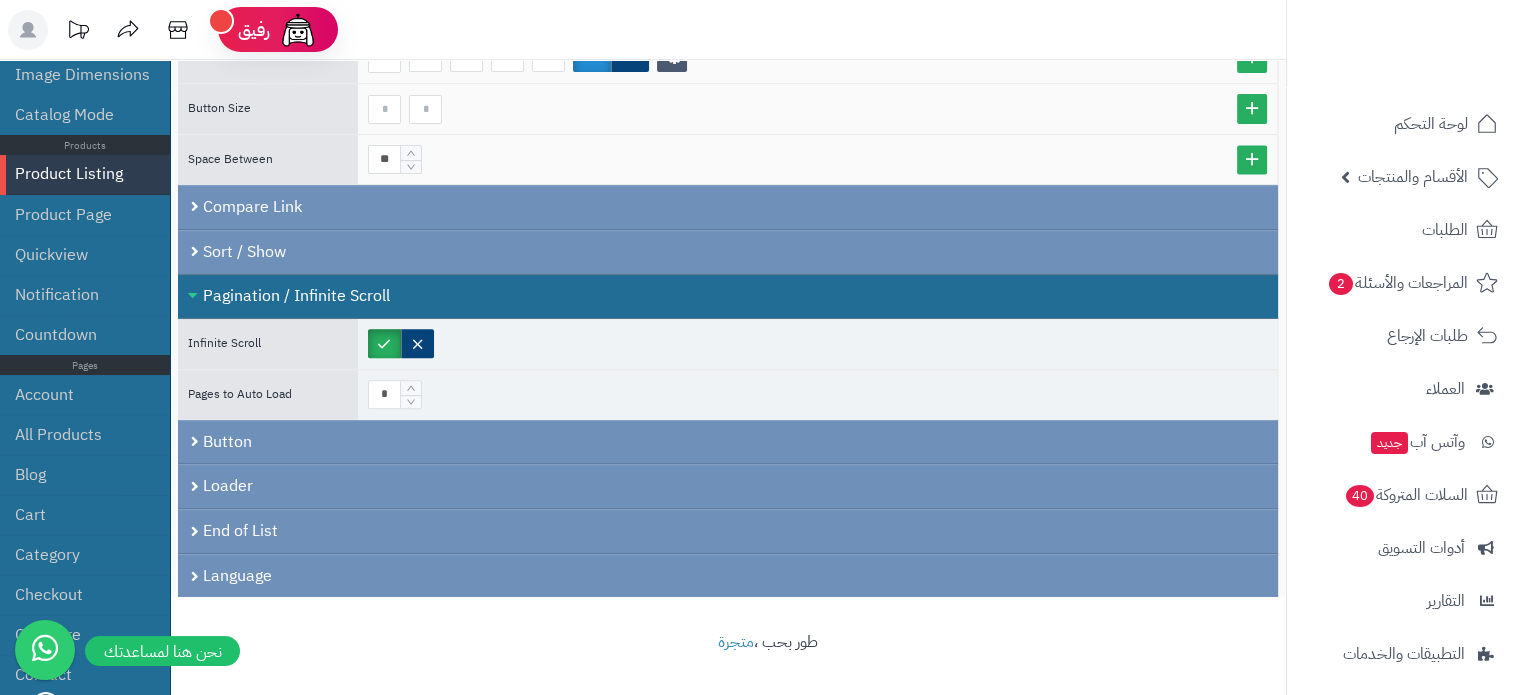 scroll, scrollTop: 676, scrollLeft: 0, axis: vertical 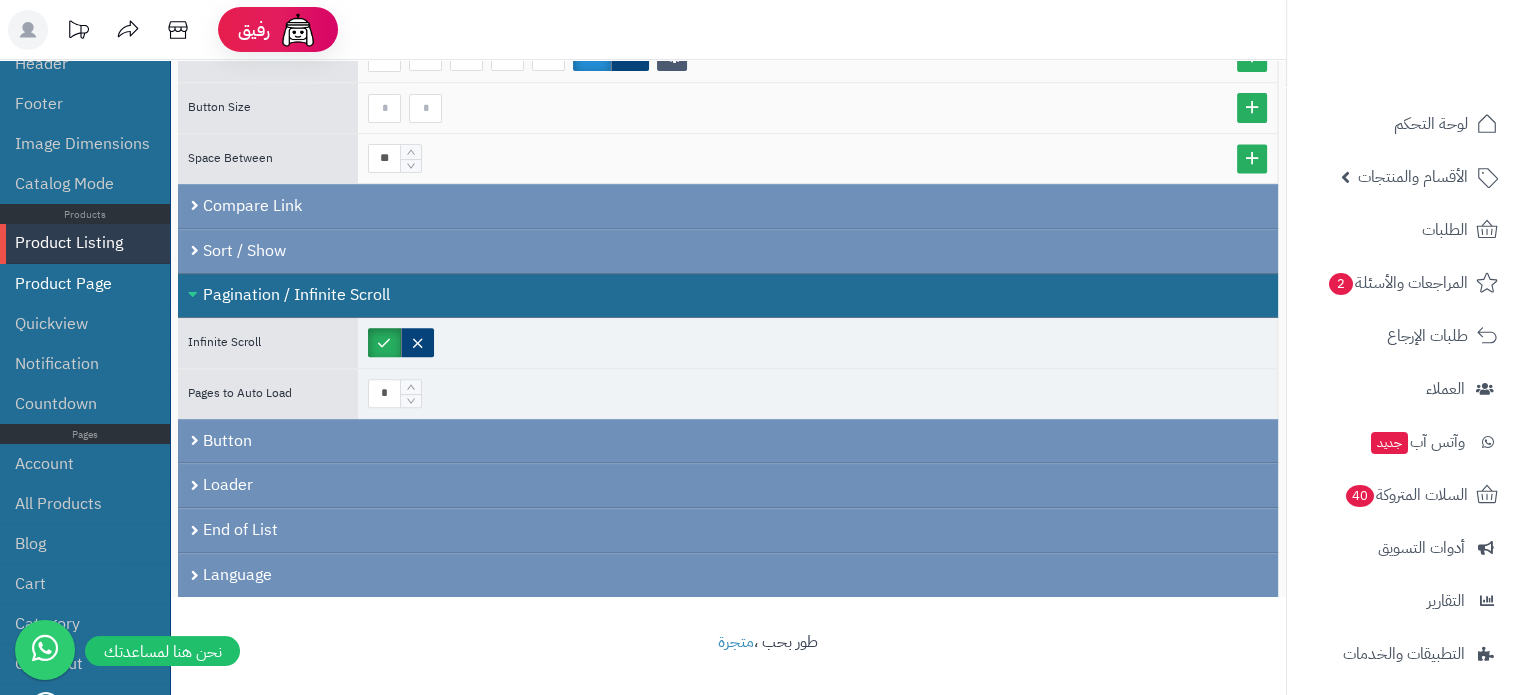 click on "Product Page" at bounding box center (85, 284) 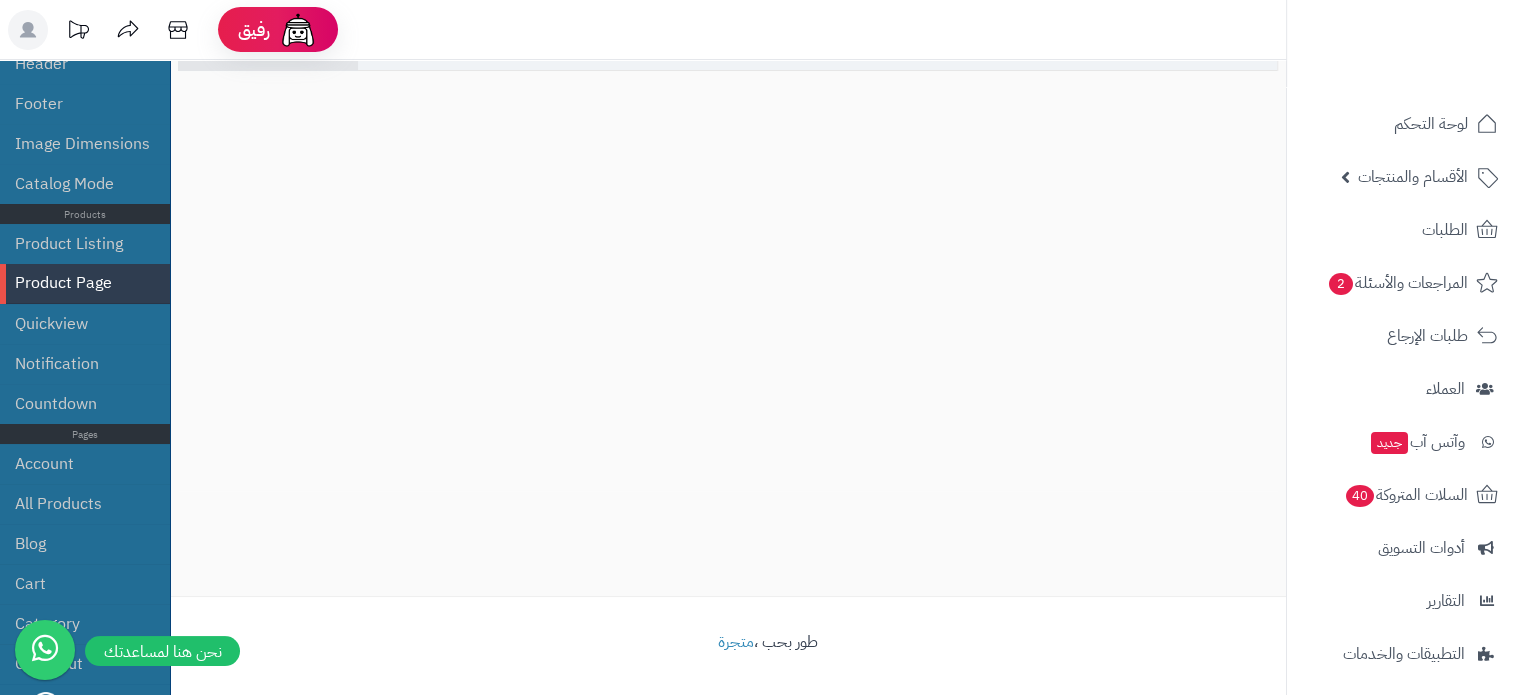 scroll, scrollTop: 0, scrollLeft: 0, axis: both 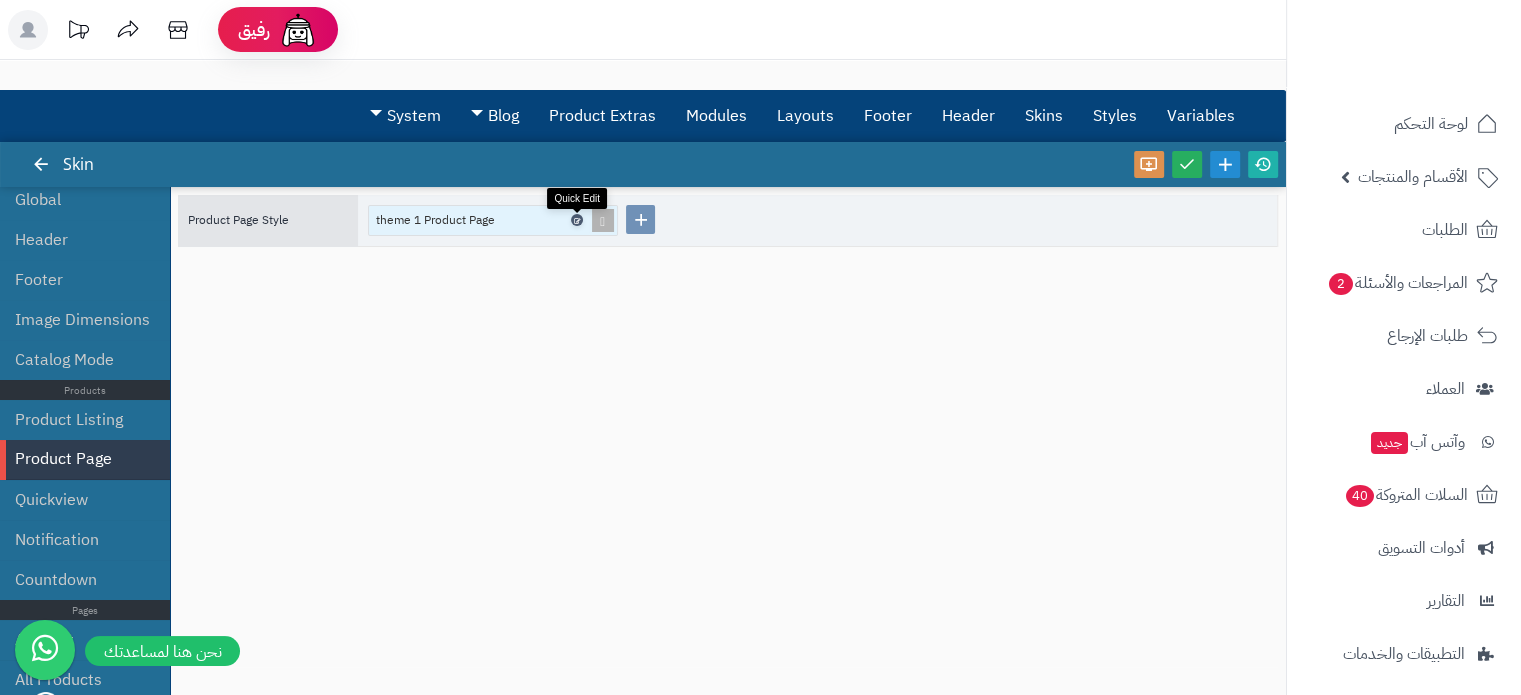 click at bounding box center [576, 220] 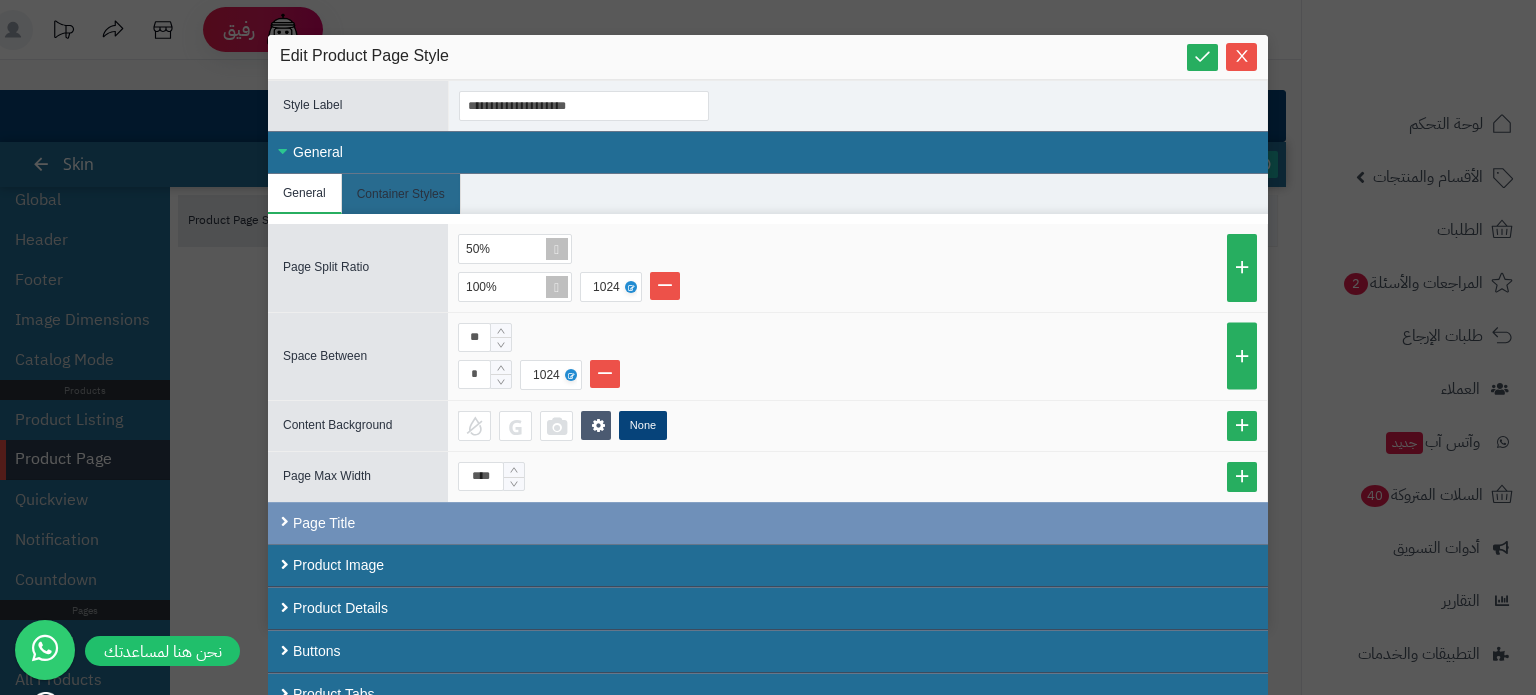 scroll, scrollTop: 16, scrollLeft: 0, axis: vertical 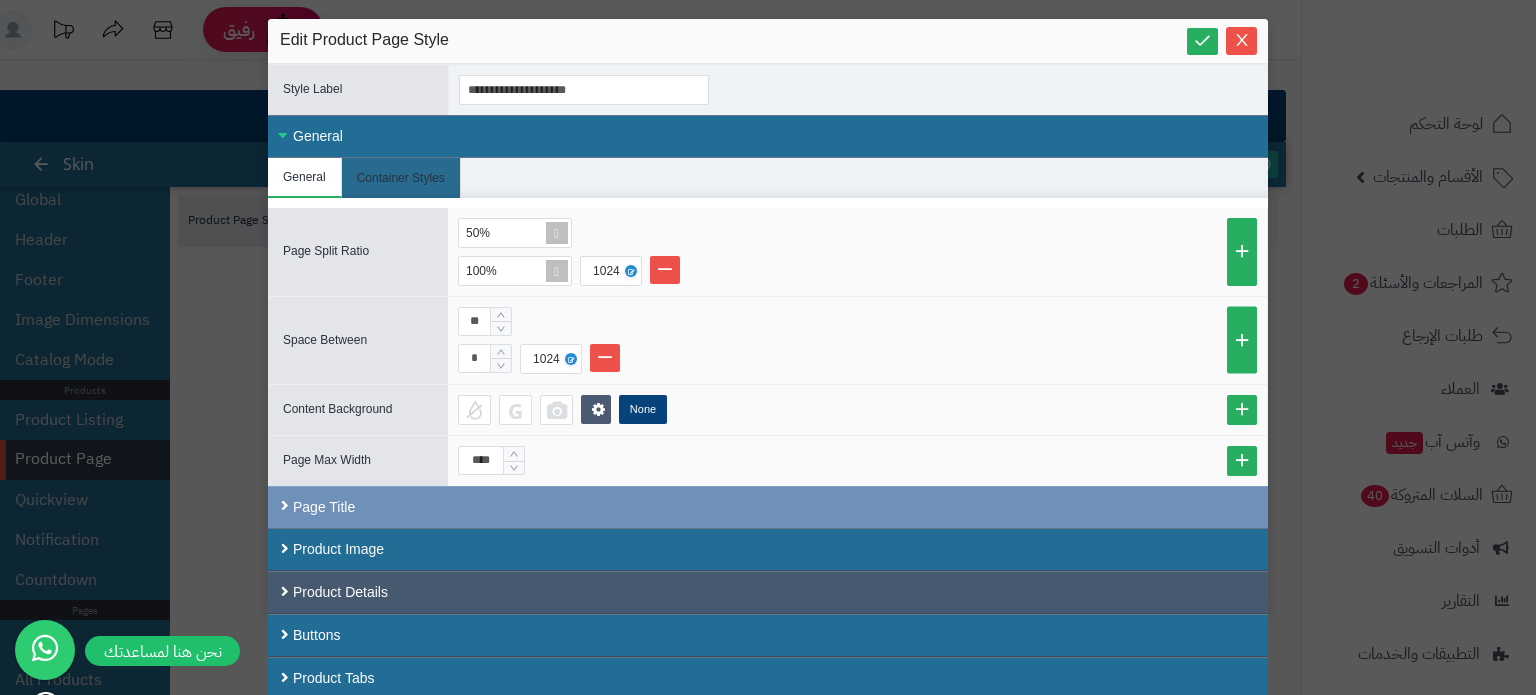 click on "Product Details" at bounding box center [768, 592] 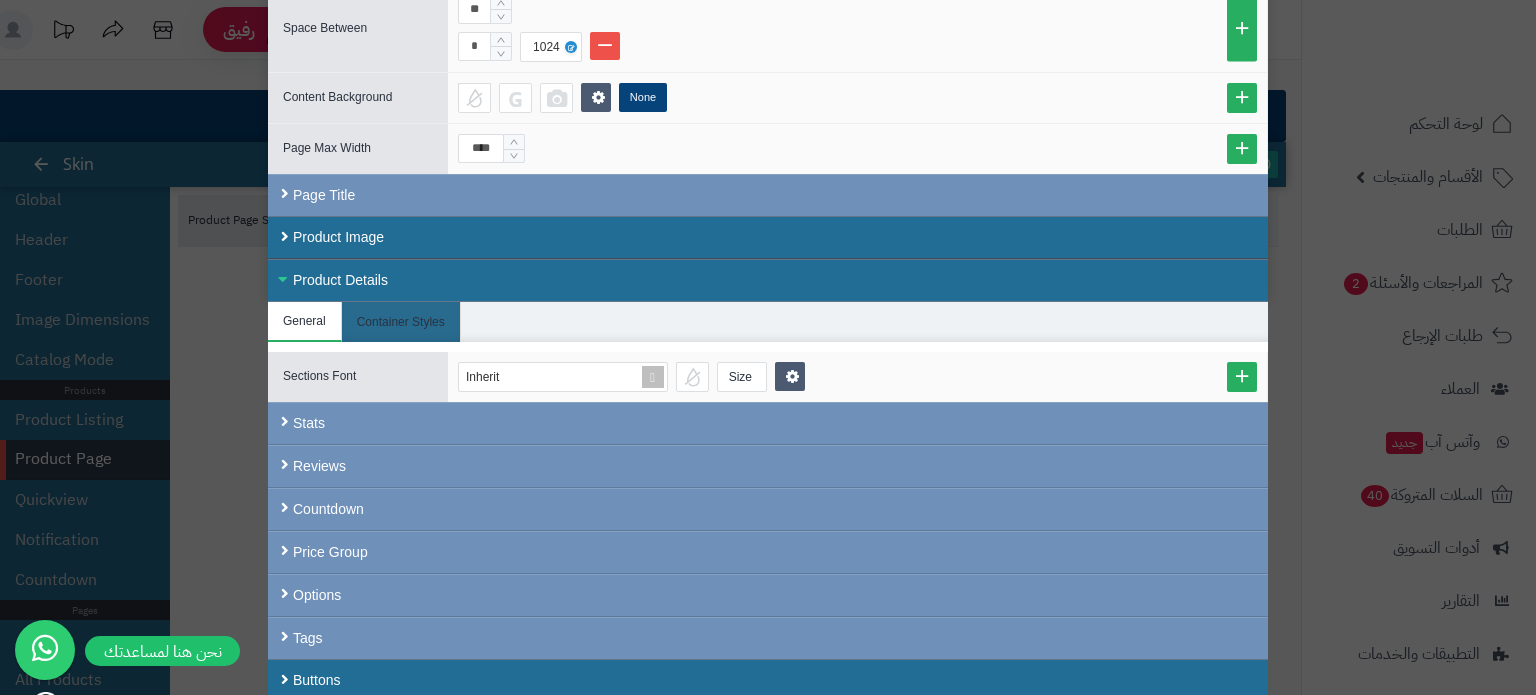 scroll, scrollTop: 371, scrollLeft: 0, axis: vertical 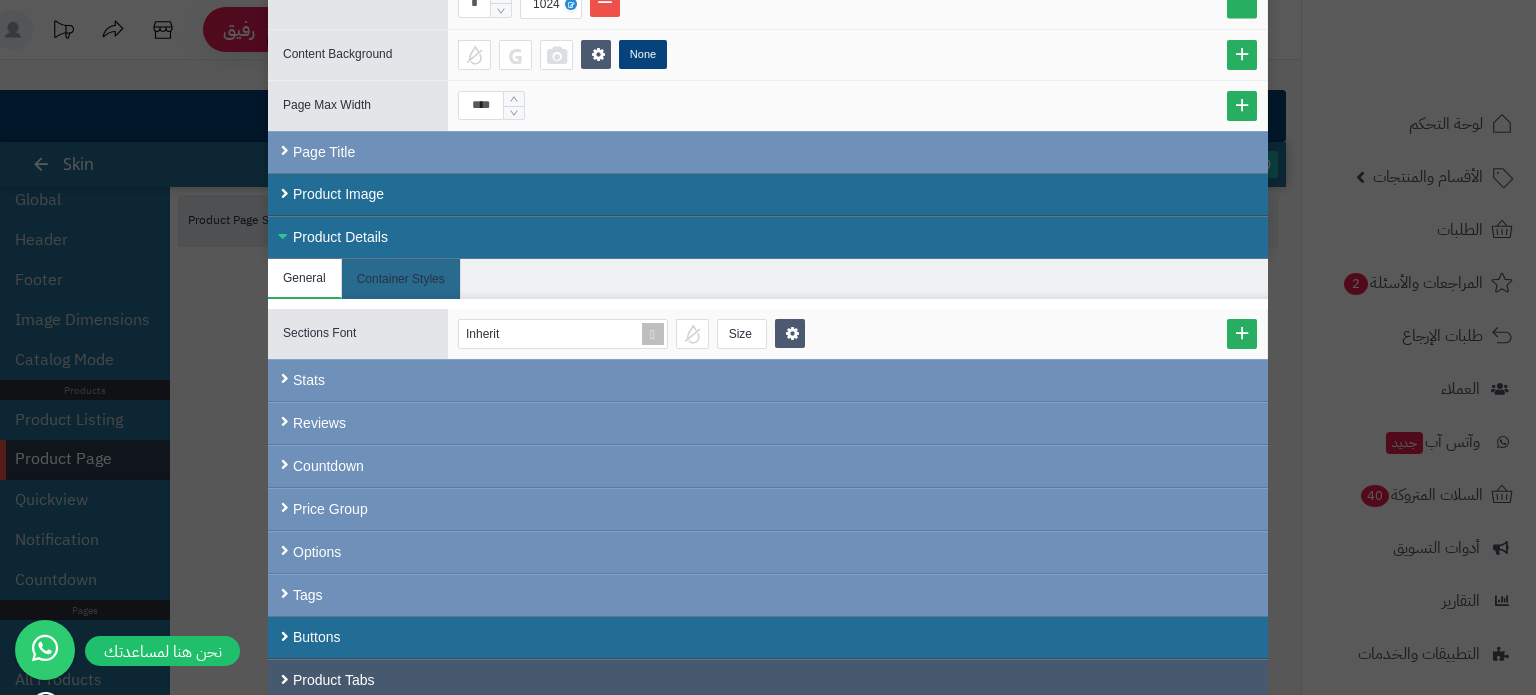 click on "Product Tabs" at bounding box center [768, 680] 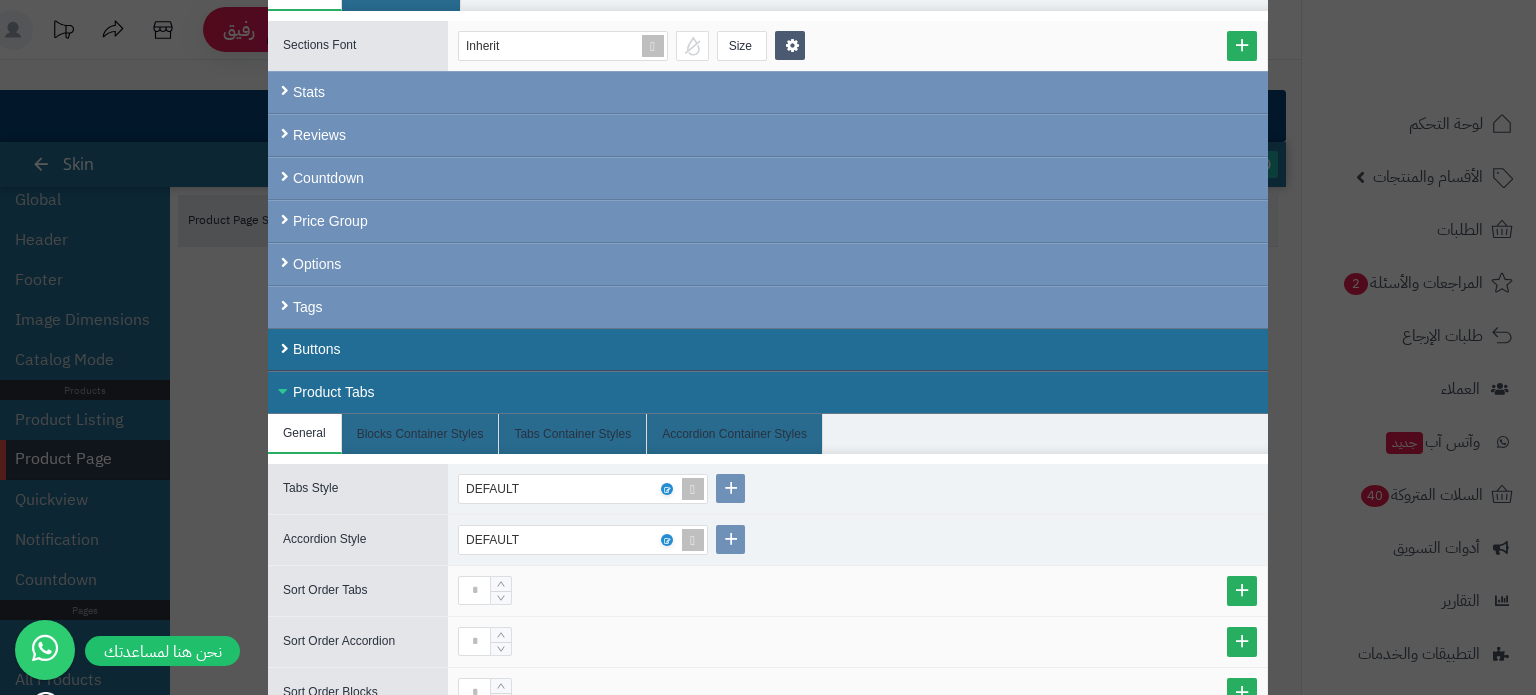 scroll, scrollTop: 724, scrollLeft: 0, axis: vertical 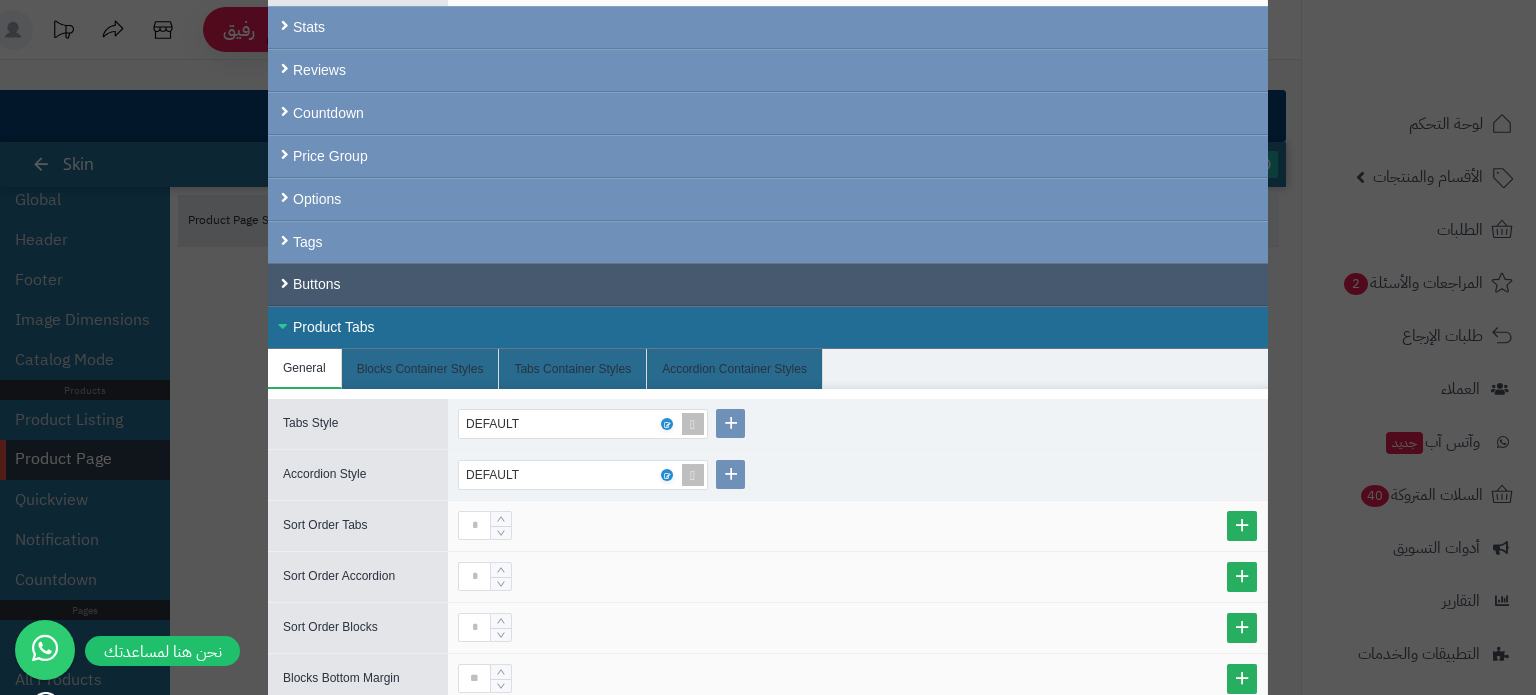 click on "Buttons" at bounding box center (768, 284) 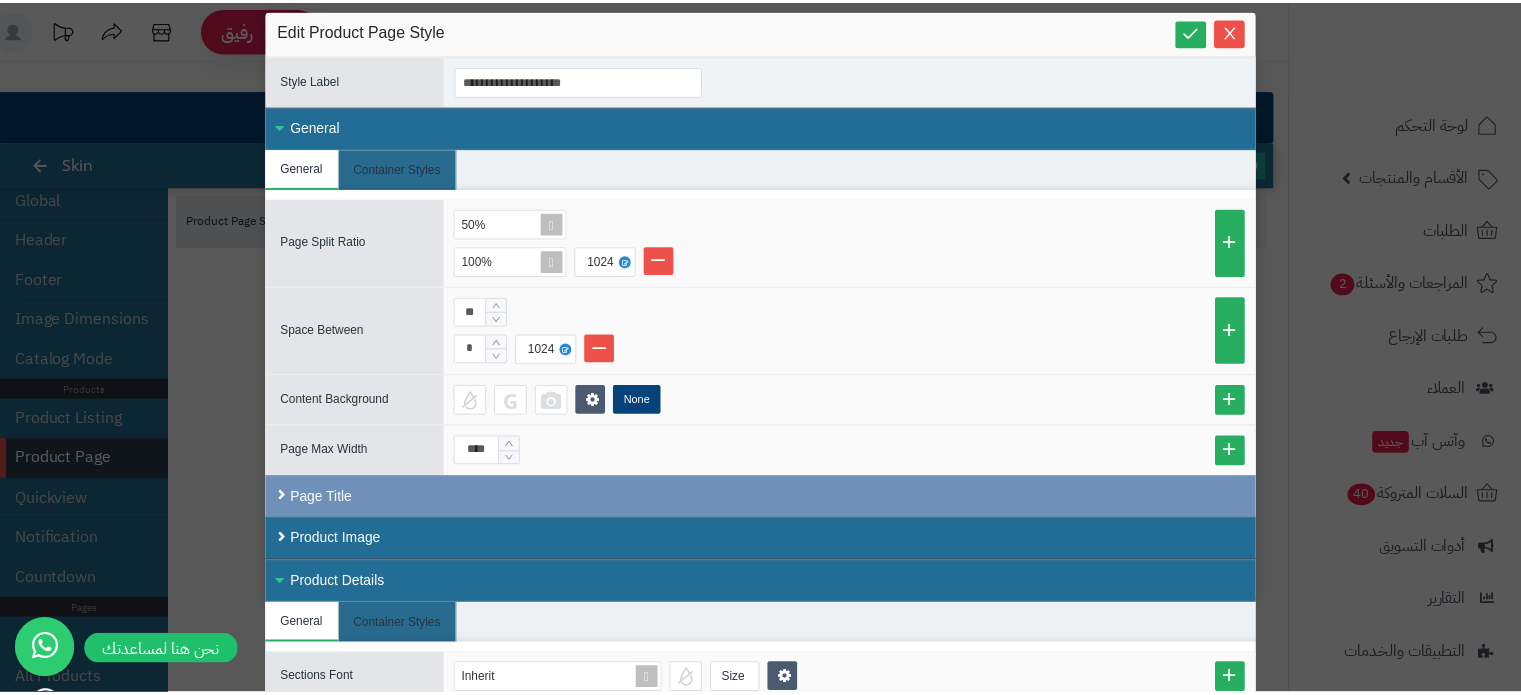 scroll, scrollTop: 0, scrollLeft: 0, axis: both 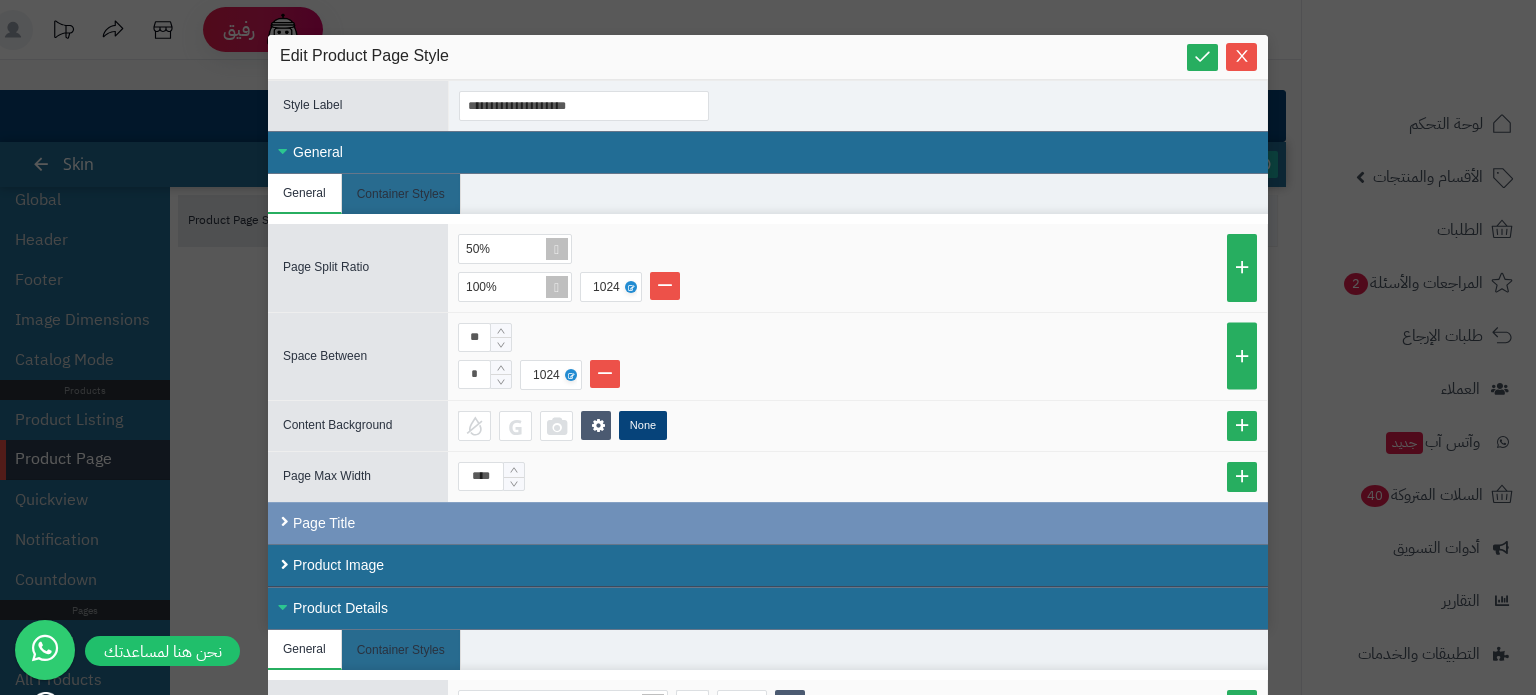 click on "**********" at bounding box center [768, 347] 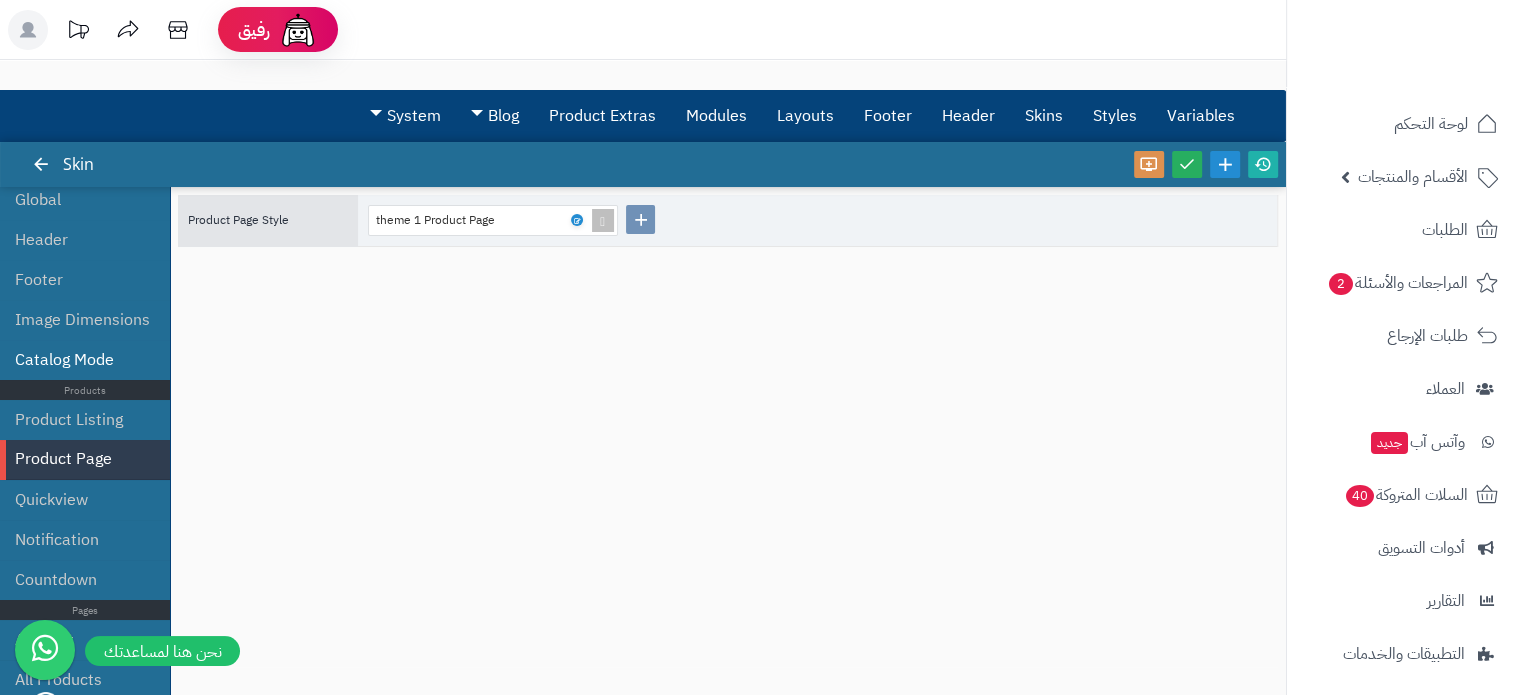 click on "Catalog Mode" at bounding box center [85, 360] 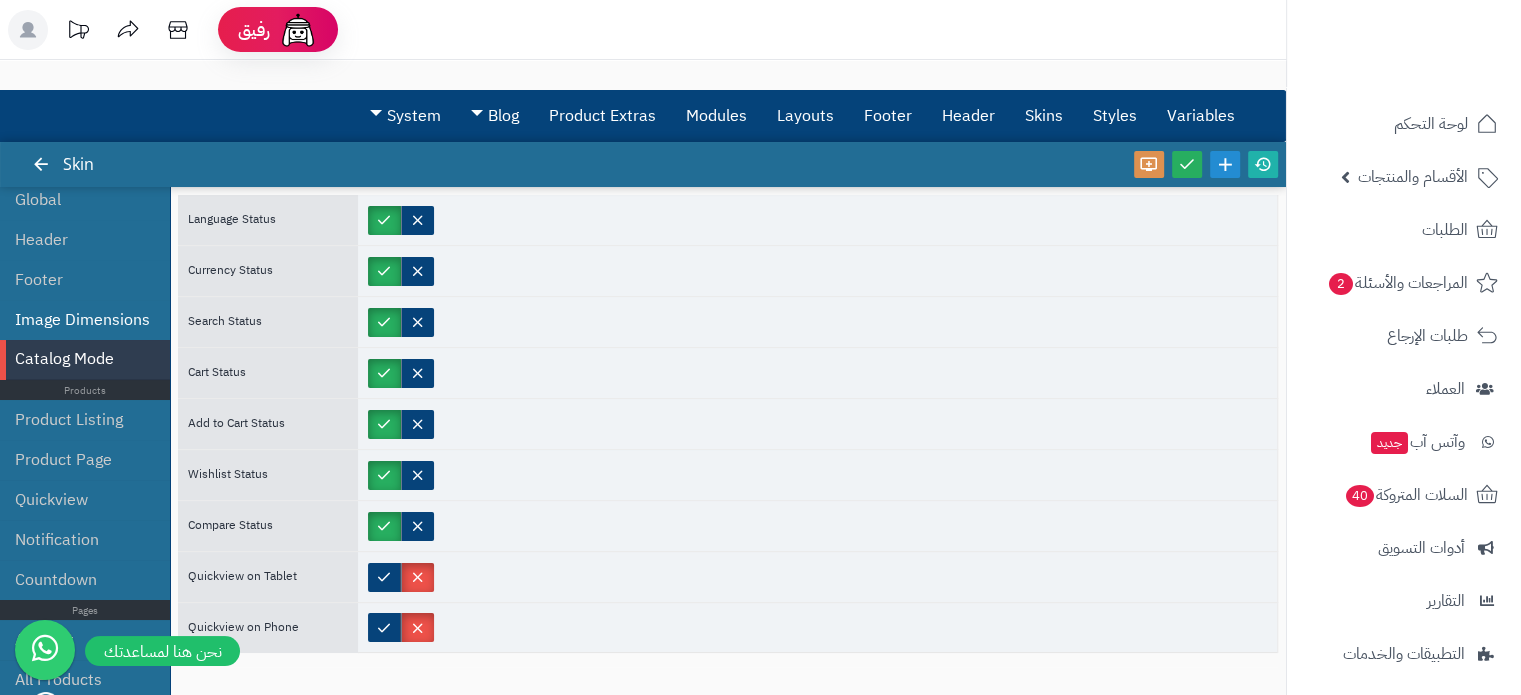 click on "Image Dimensions" at bounding box center (85, 320) 